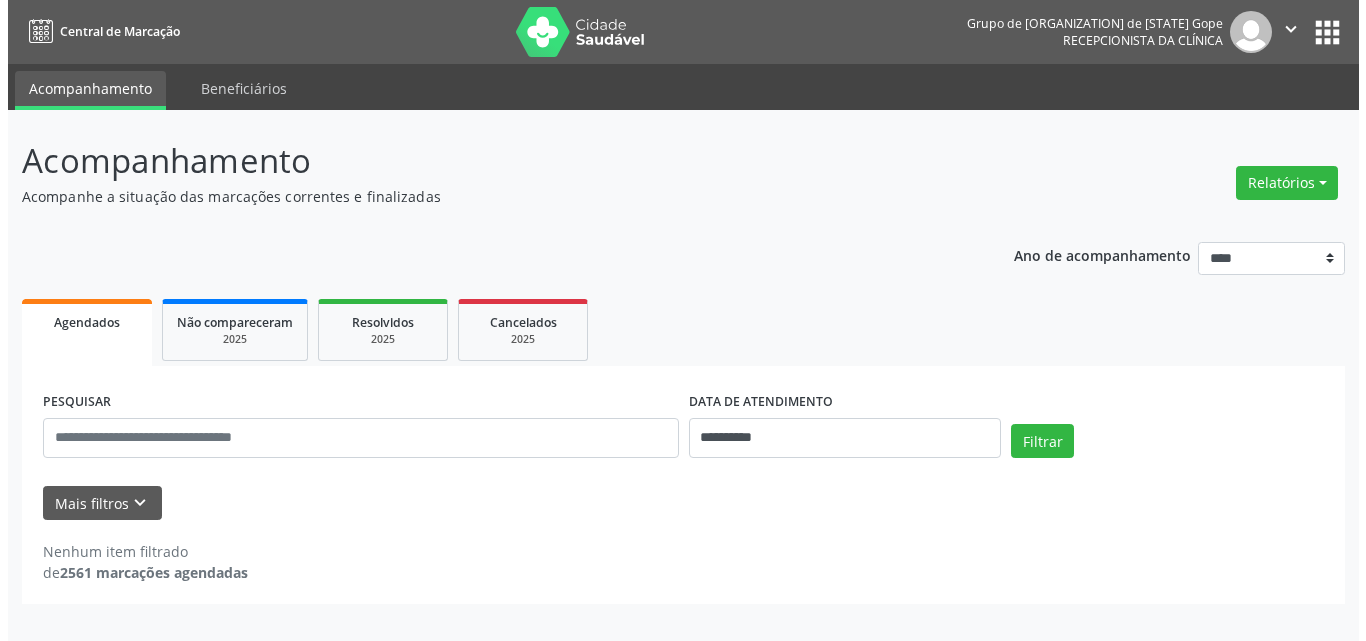 scroll, scrollTop: 0, scrollLeft: 0, axis: both 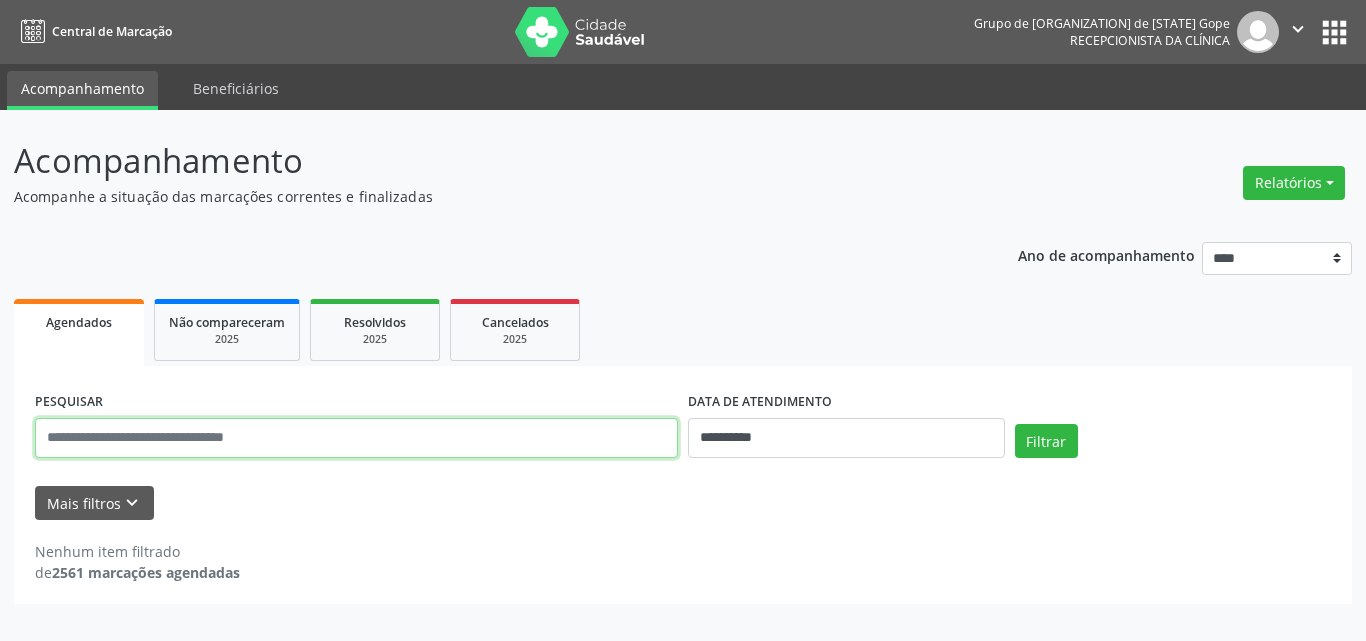 click at bounding box center (356, 438) 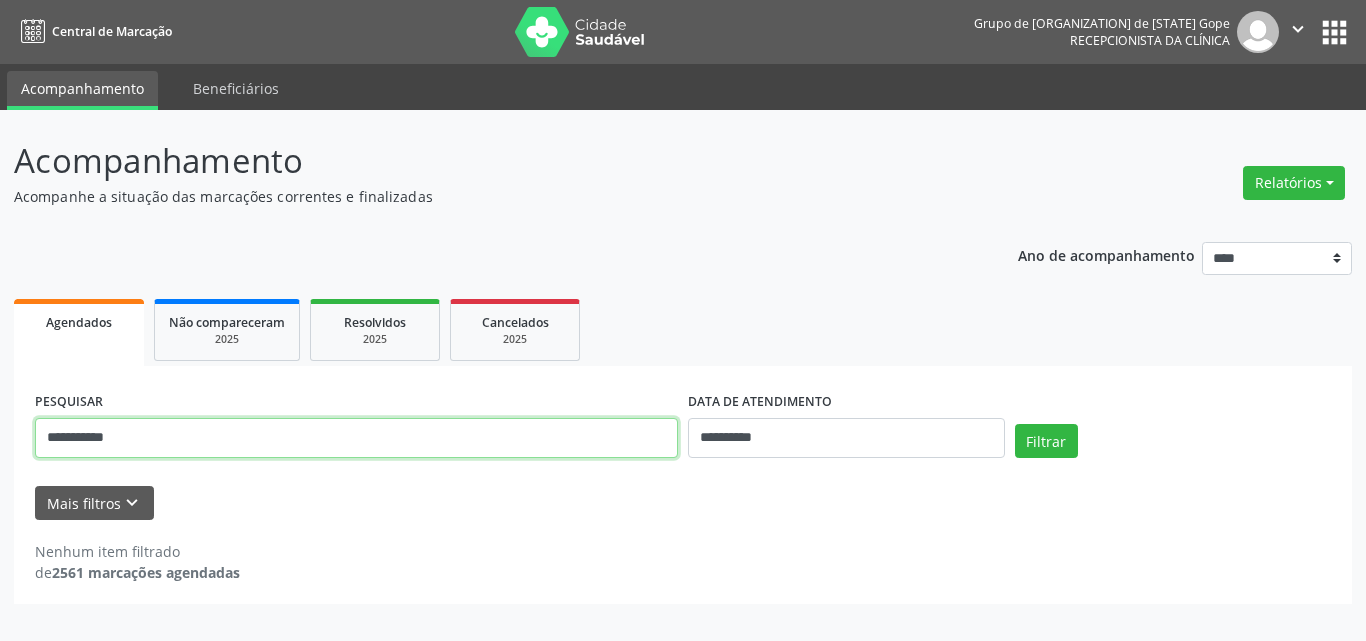 type on "**********" 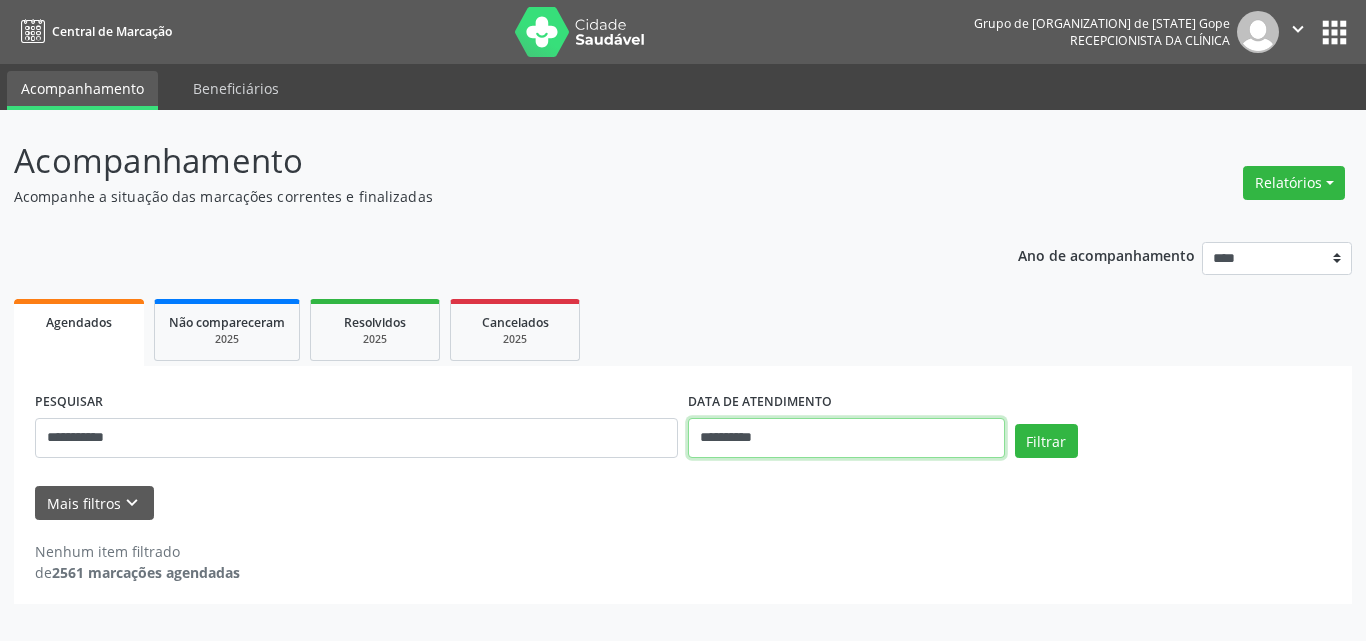 click on "**********" at bounding box center [846, 438] 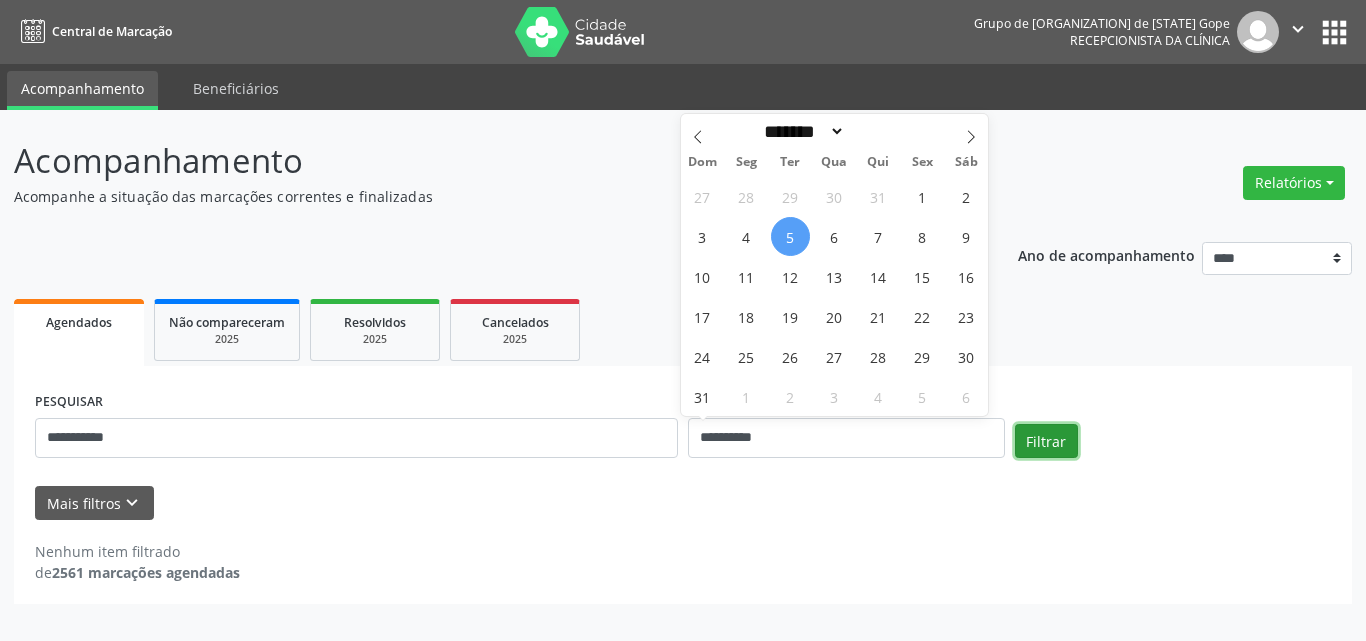 click on "Filtrar" at bounding box center (1046, 441) 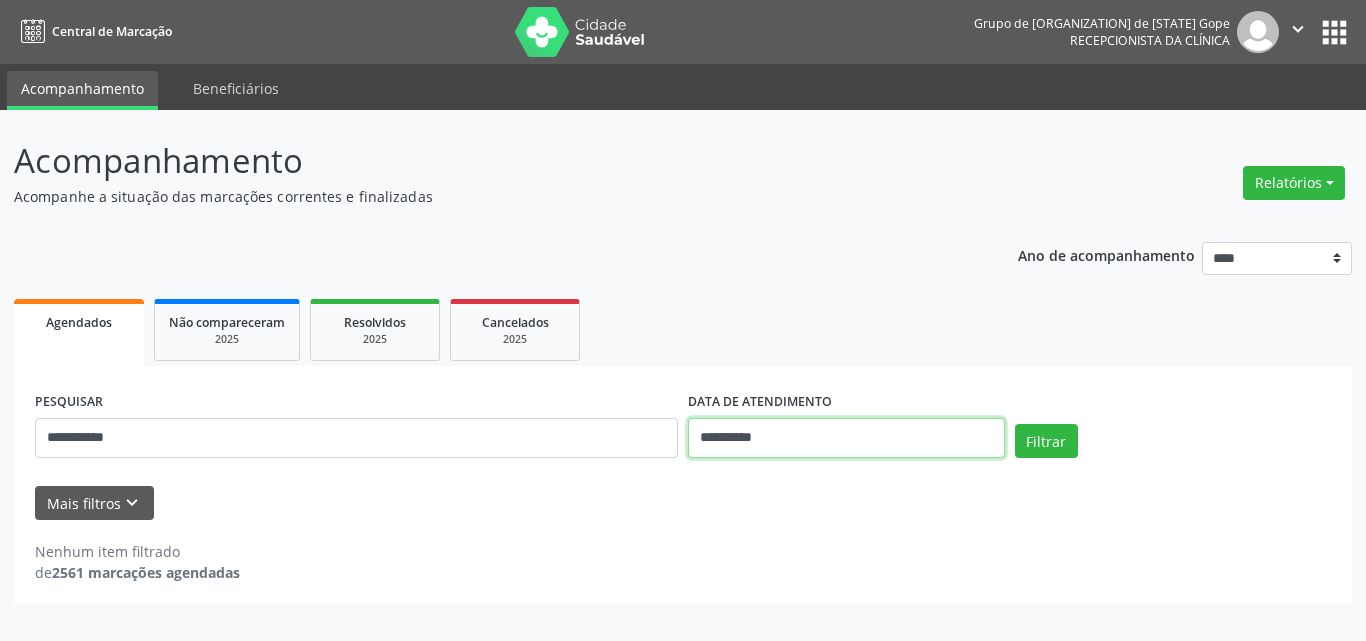 click on "**********" at bounding box center (846, 438) 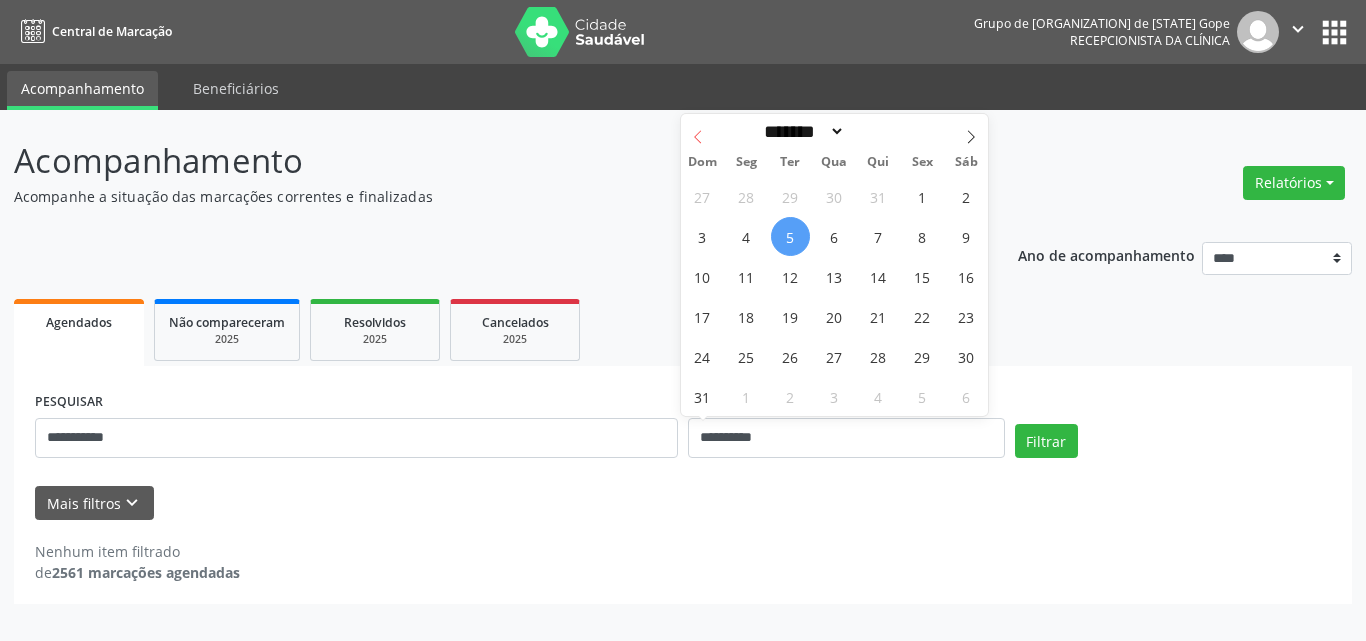 click 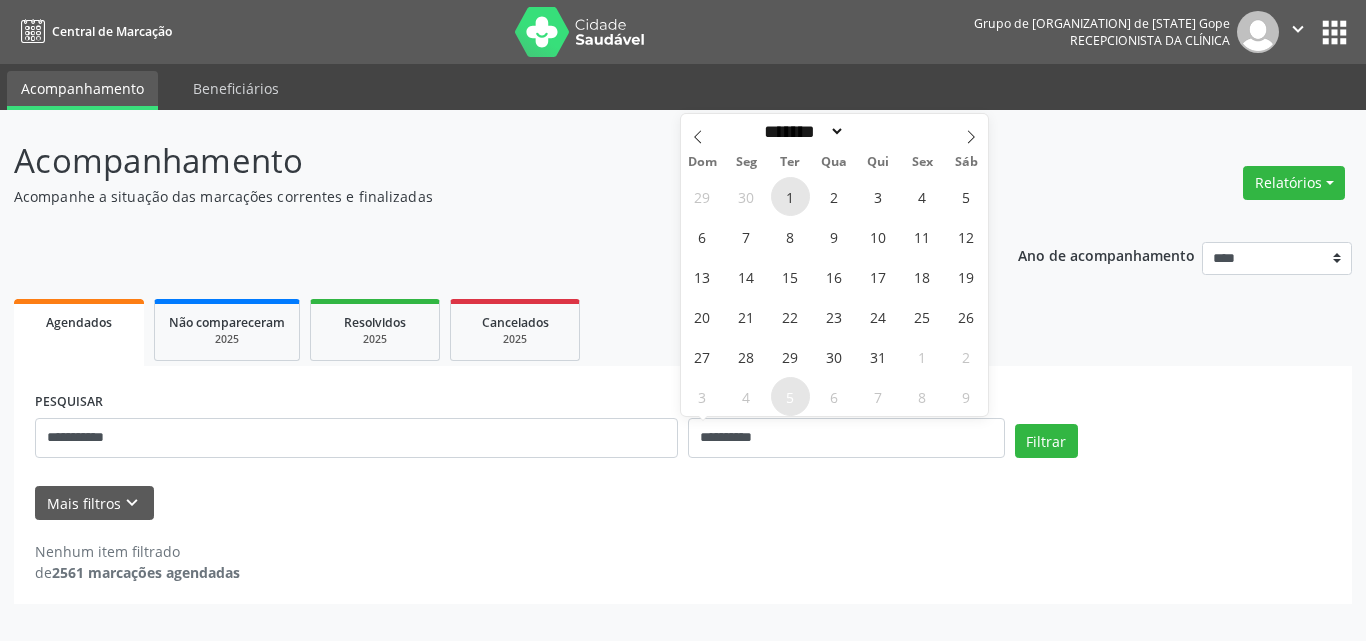 click on "1" at bounding box center [790, 196] 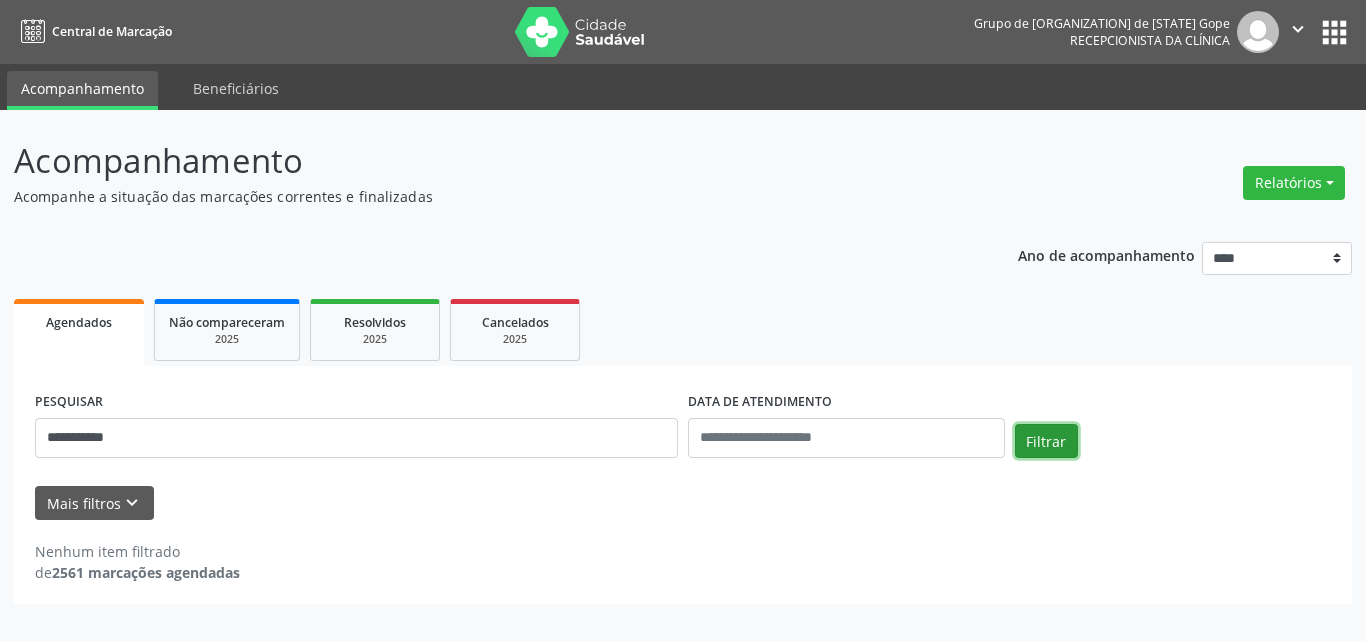 click on "Filtrar" at bounding box center (1046, 441) 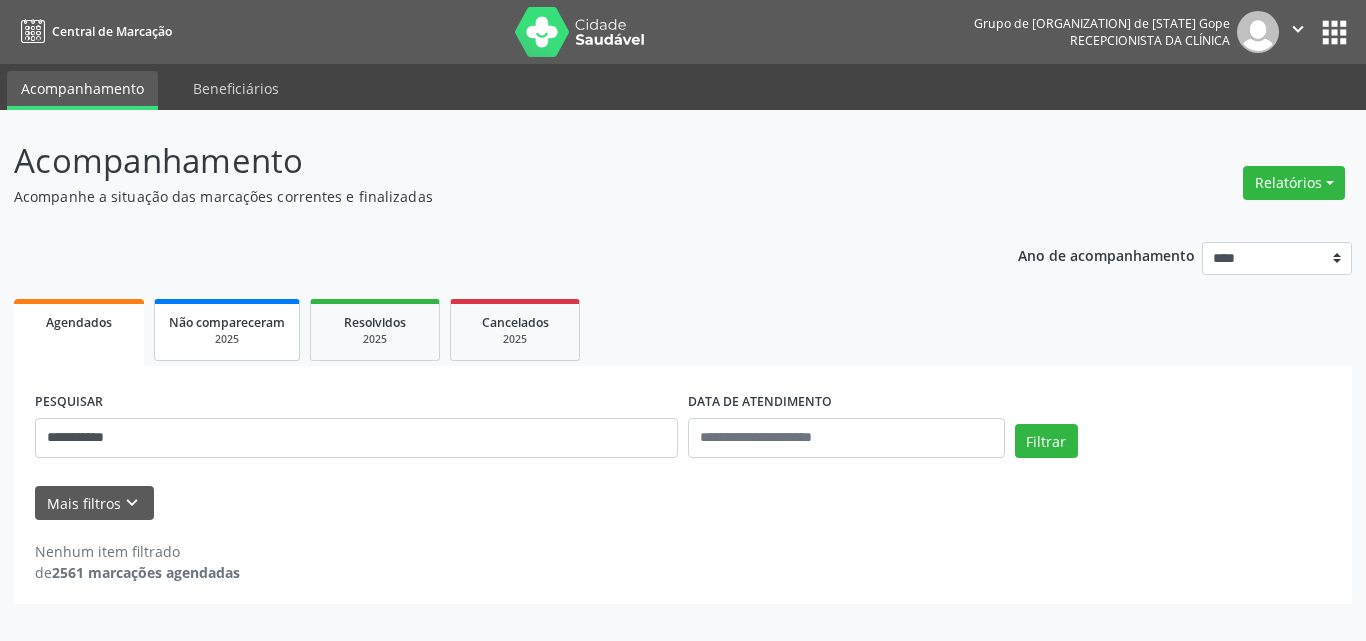 click on "2025" at bounding box center (227, 339) 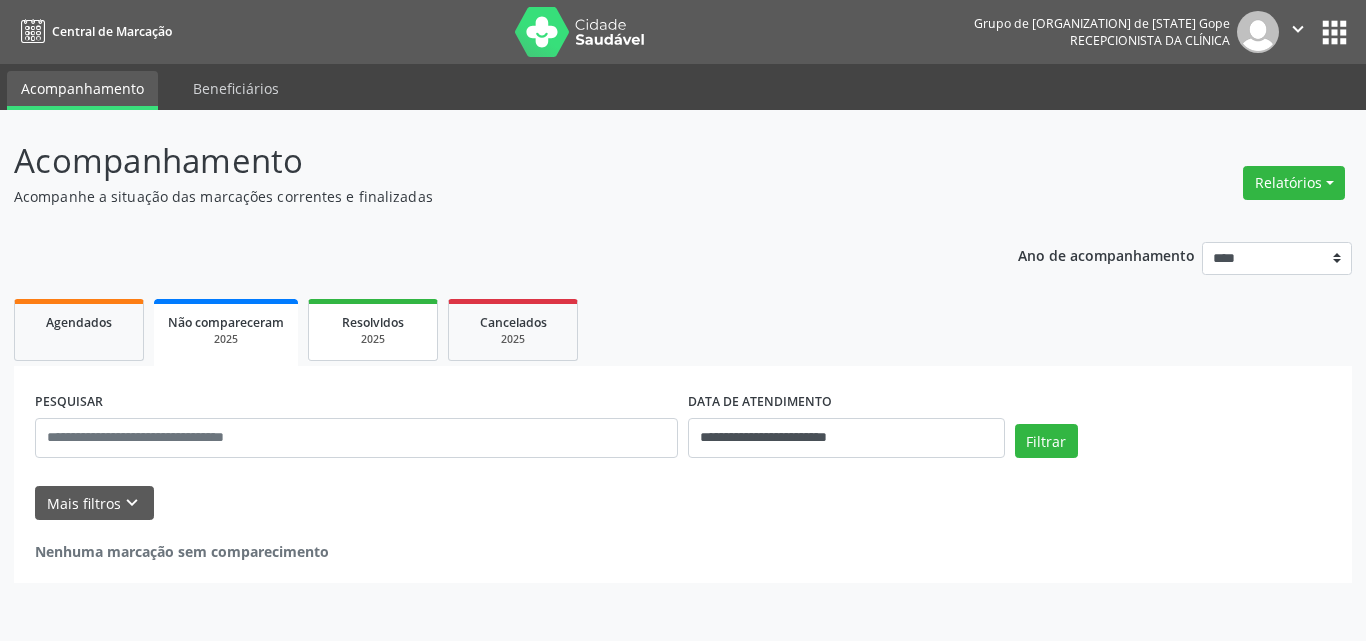 click on "2025" at bounding box center [373, 339] 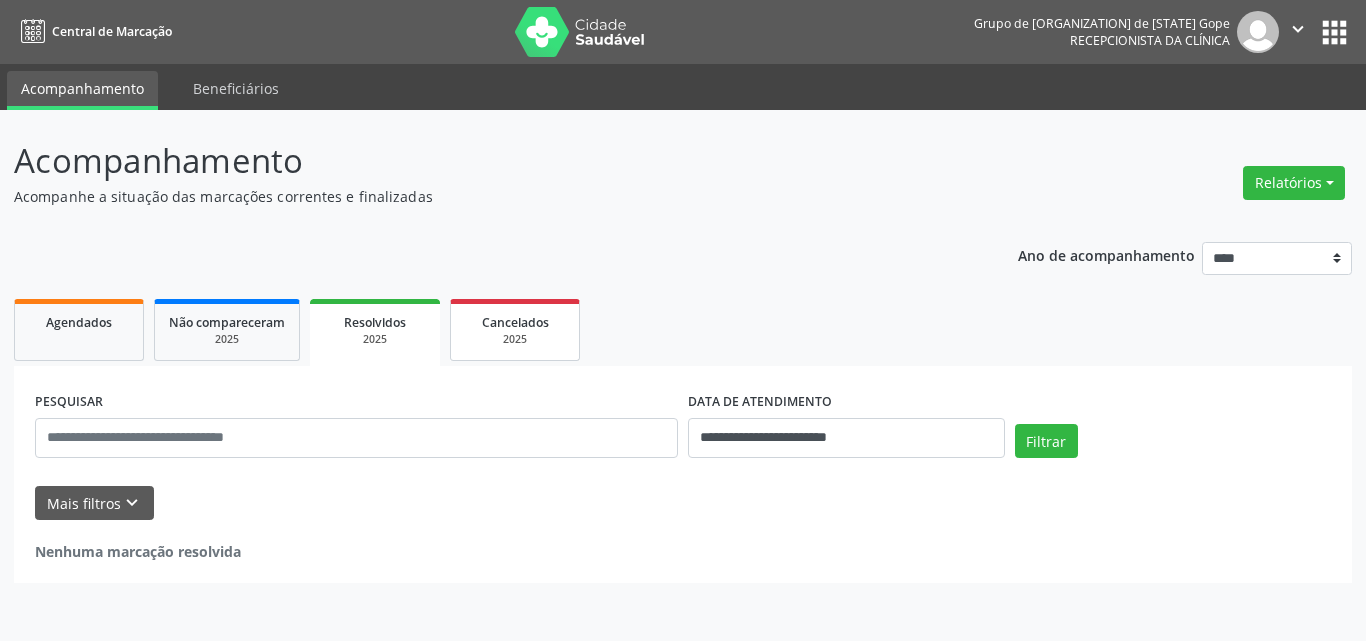 click on "2025" at bounding box center [515, 339] 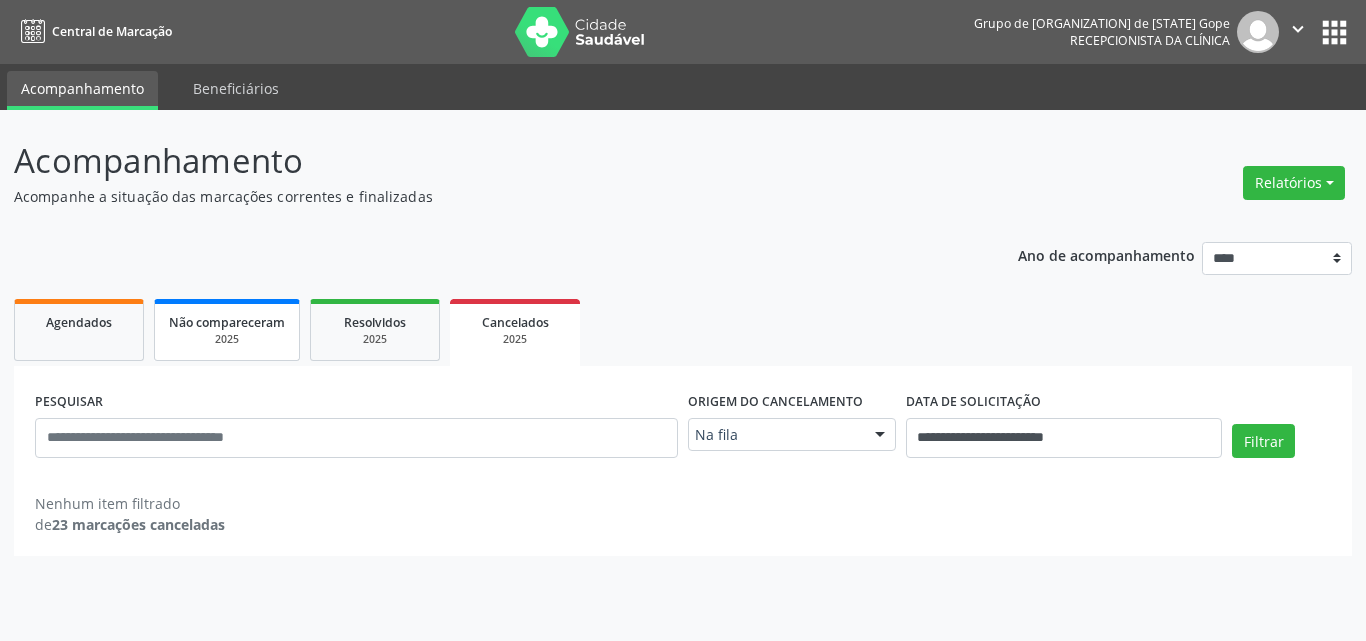 click on "2025" at bounding box center [227, 339] 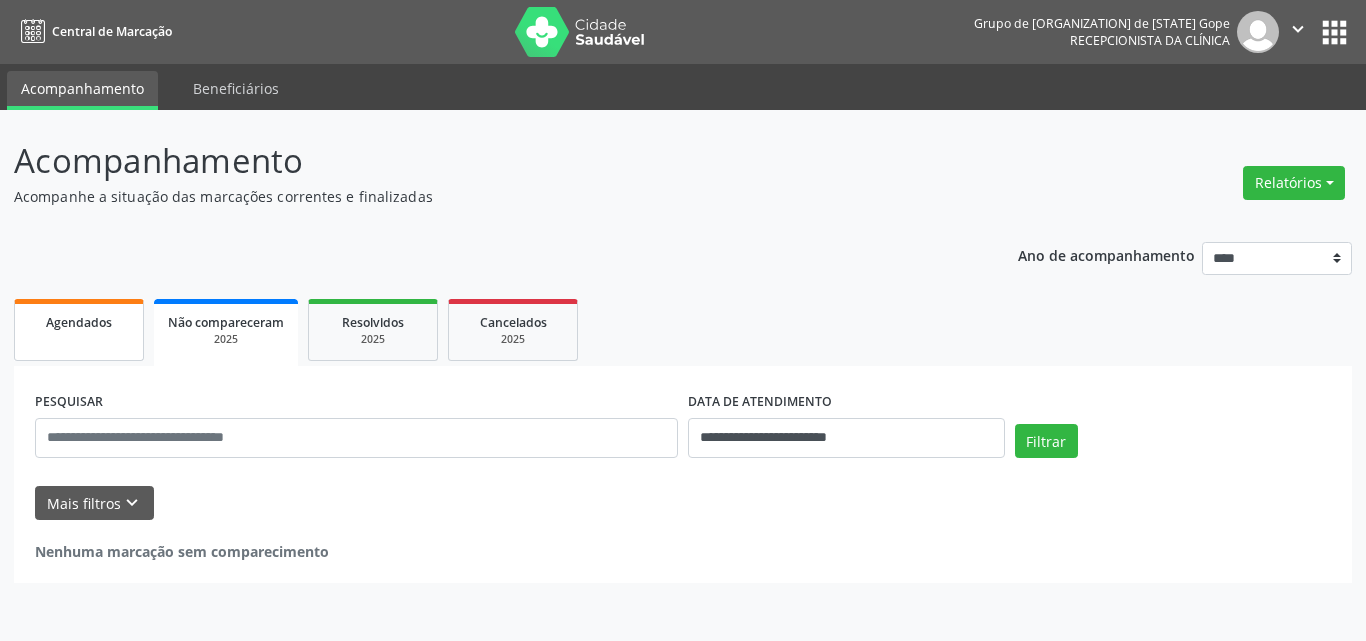 click on "Agendados" at bounding box center (79, 330) 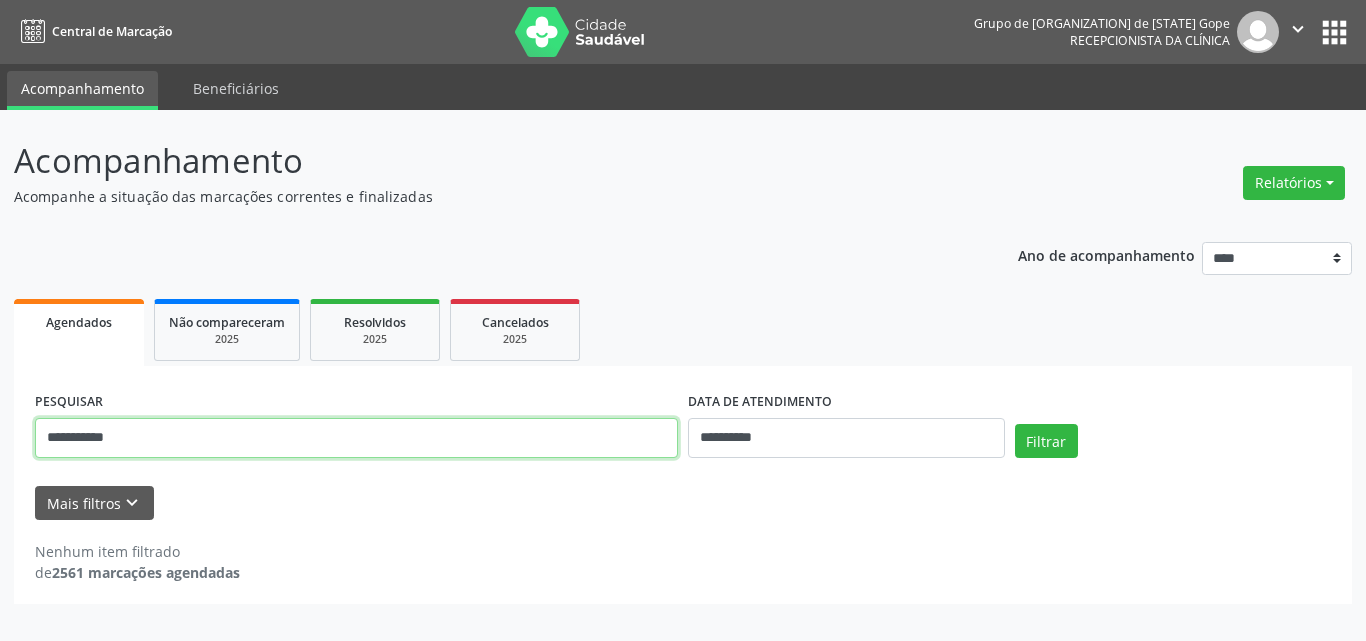 click on "**********" at bounding box center (356, 438) 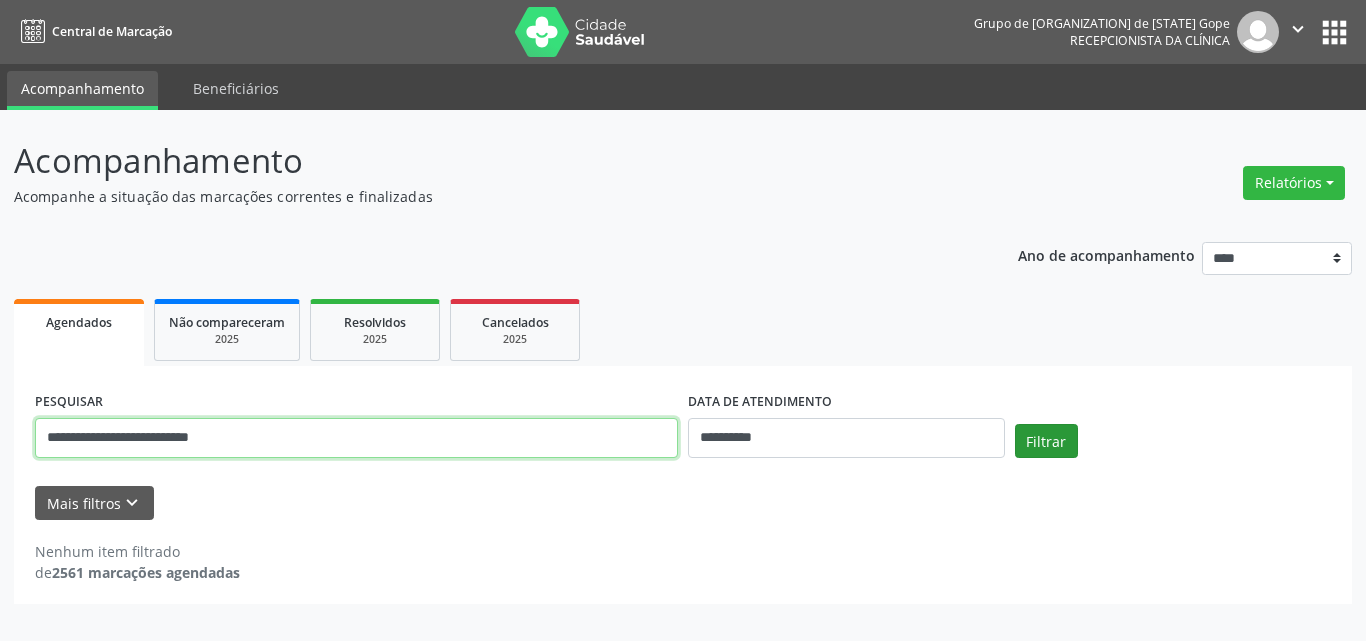 type on "**********" 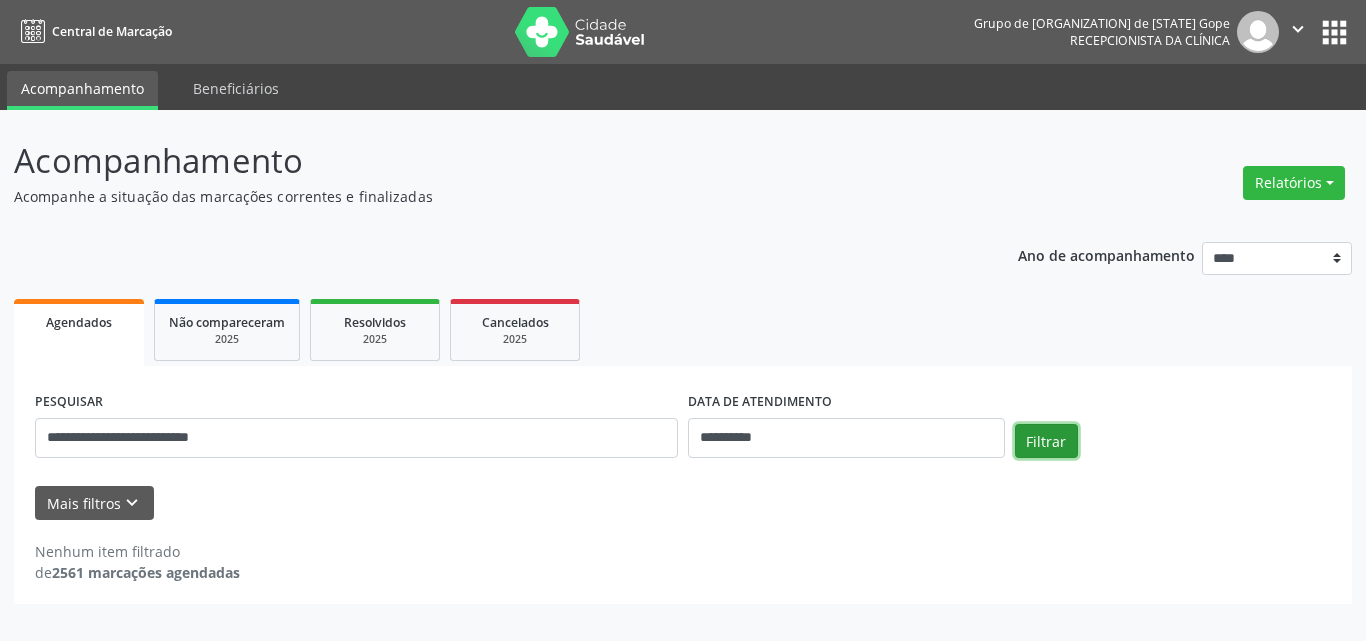 click on "Filtrar" at bounding box center [1046, 441] 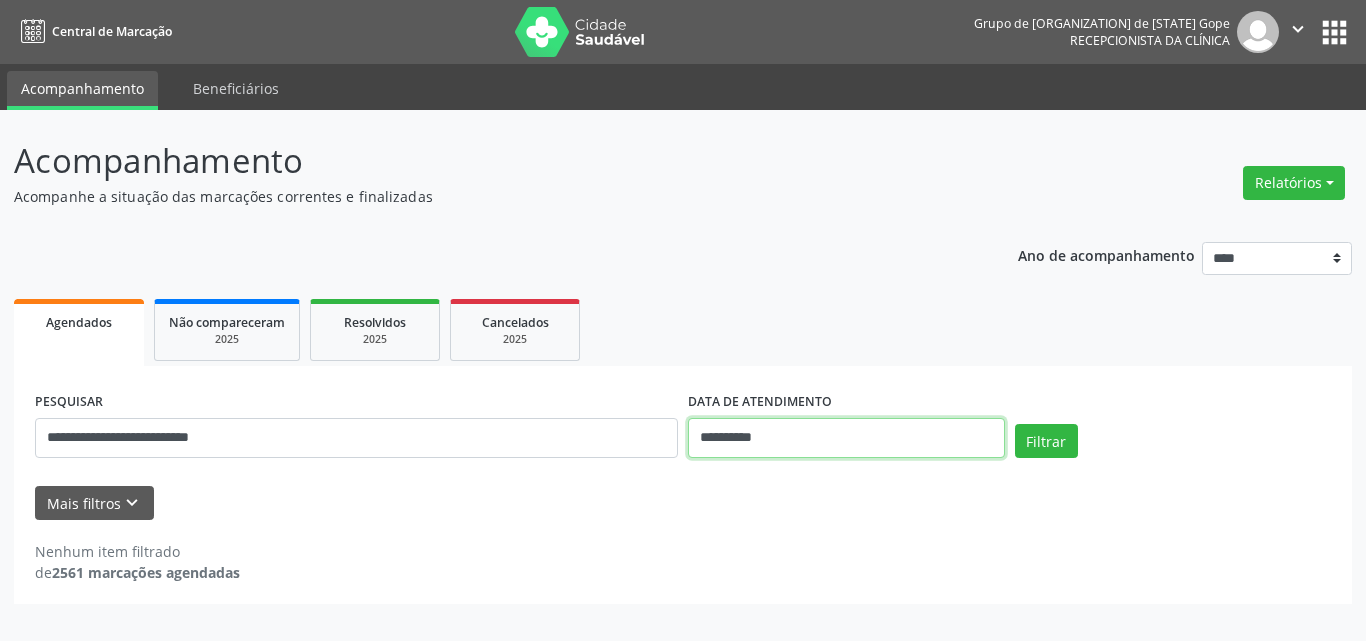 click on "**********" at bounding box center (846, 438) 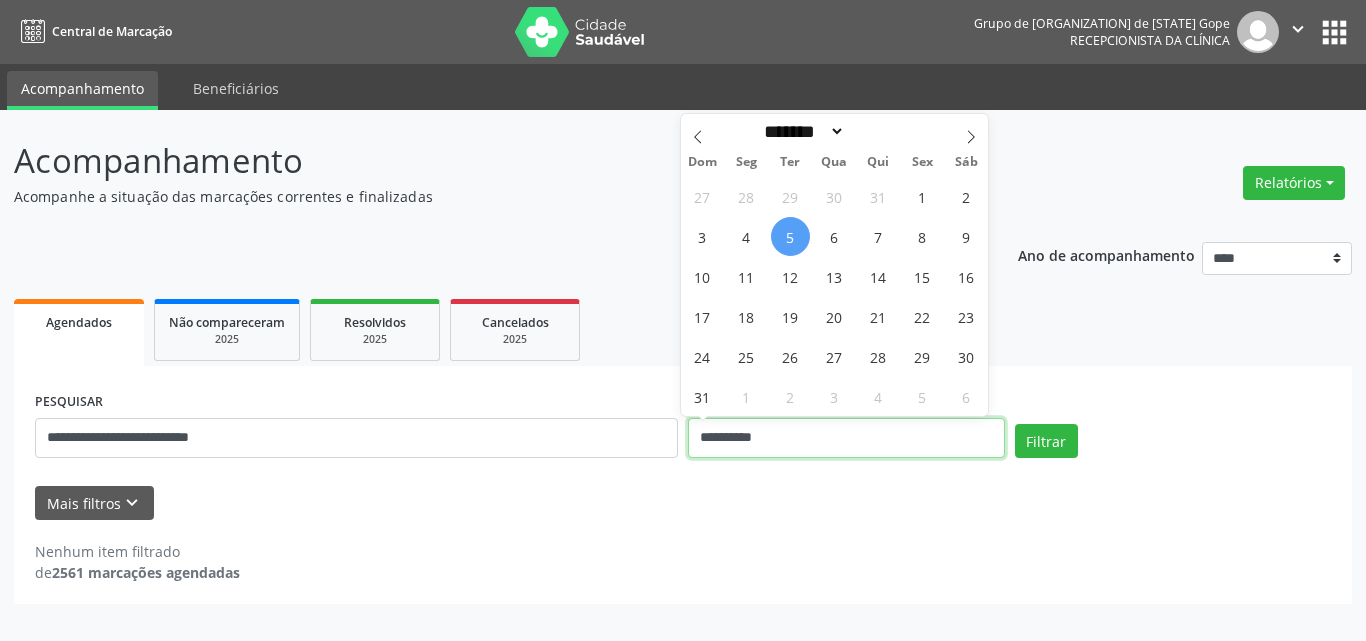 click on "**********" at bounding box center [846, 438] 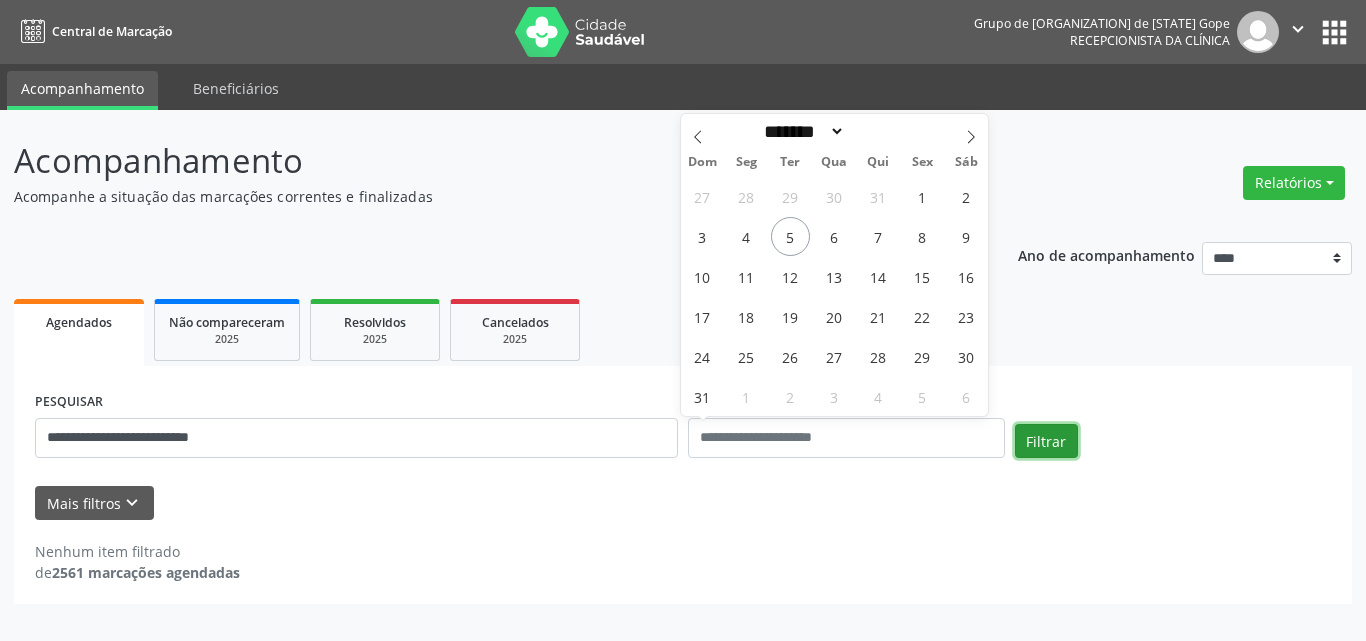 click on "Filtrar" at bounding box center (1046, 441) 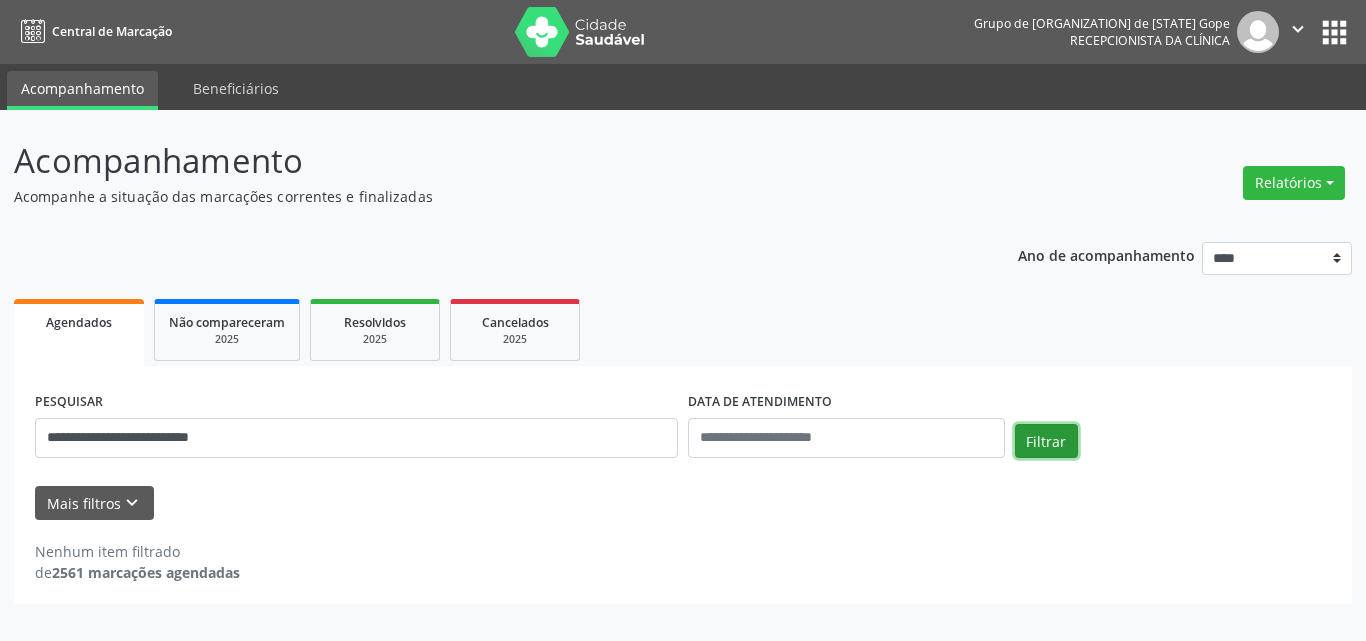 click on "Filtrar" at bounding box center (1046, 441) 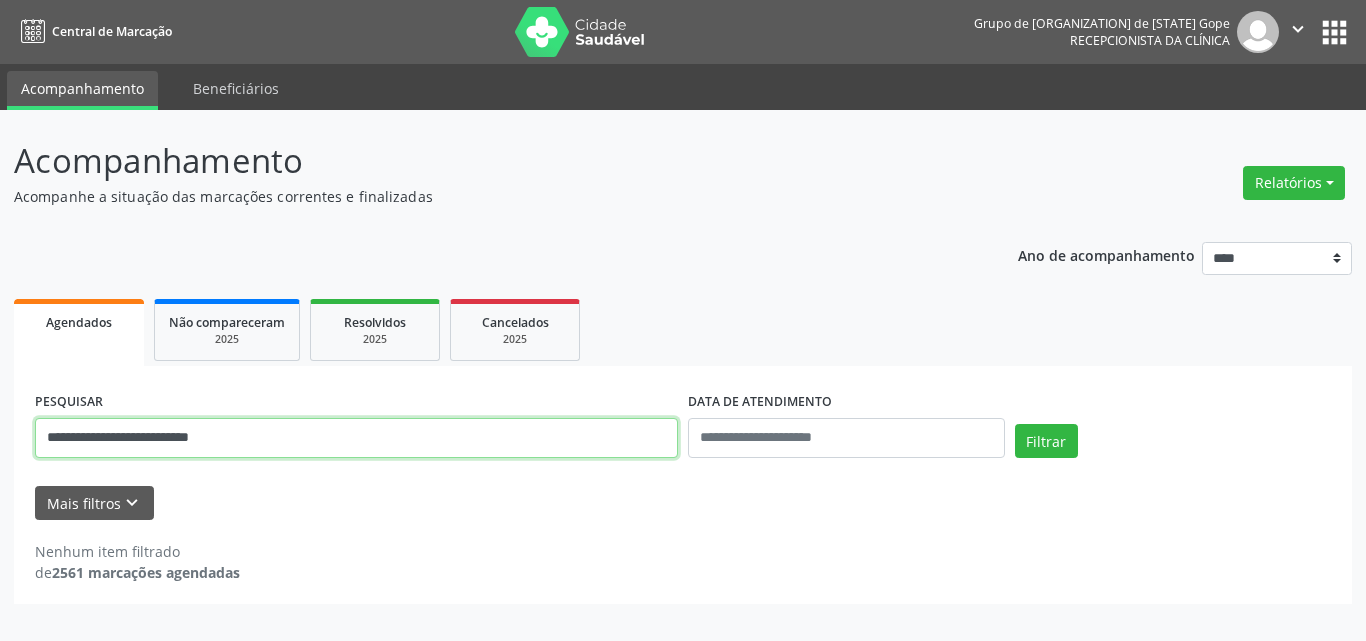 click on "**********" at bounding box center [356, 438] 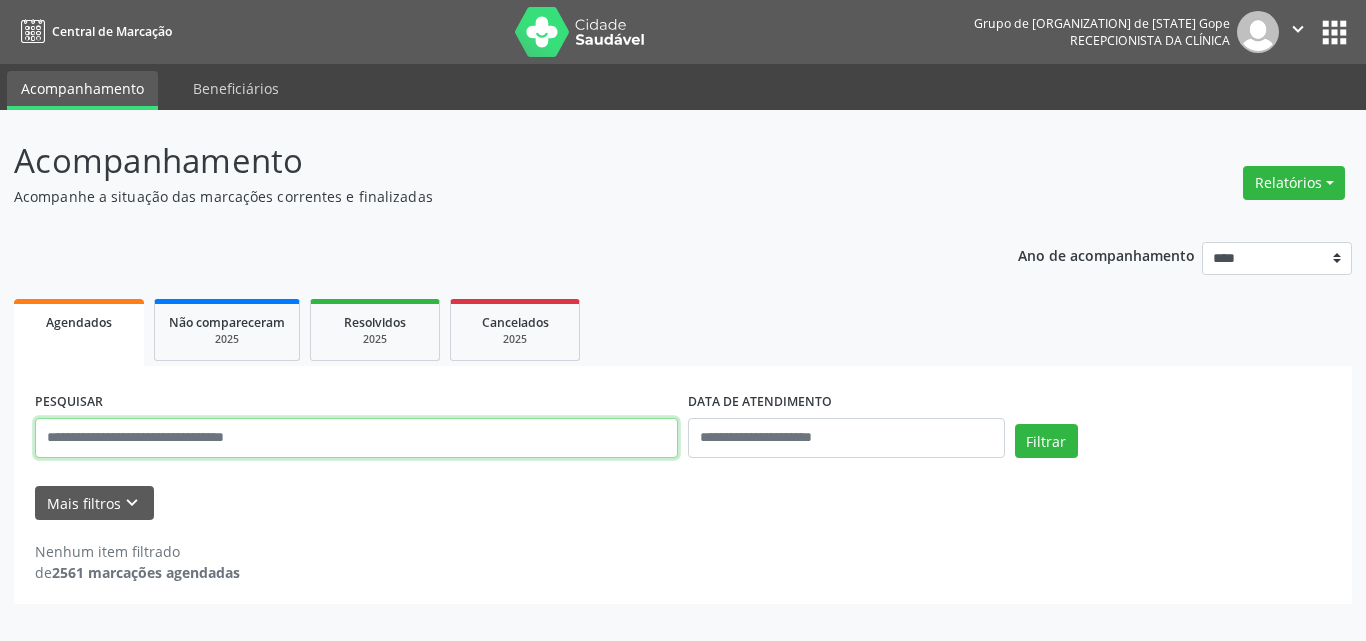 click at bounding box center (356, 438) 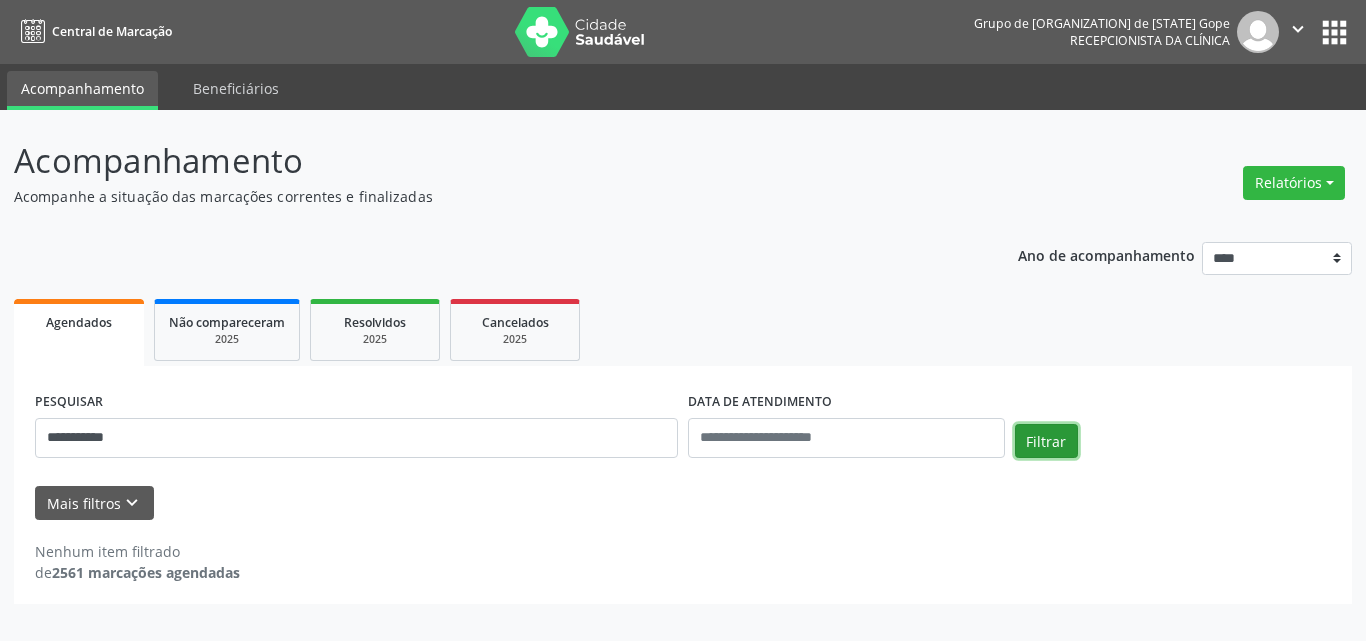 click on "Filtrar" at bounding box center (1046, 441) 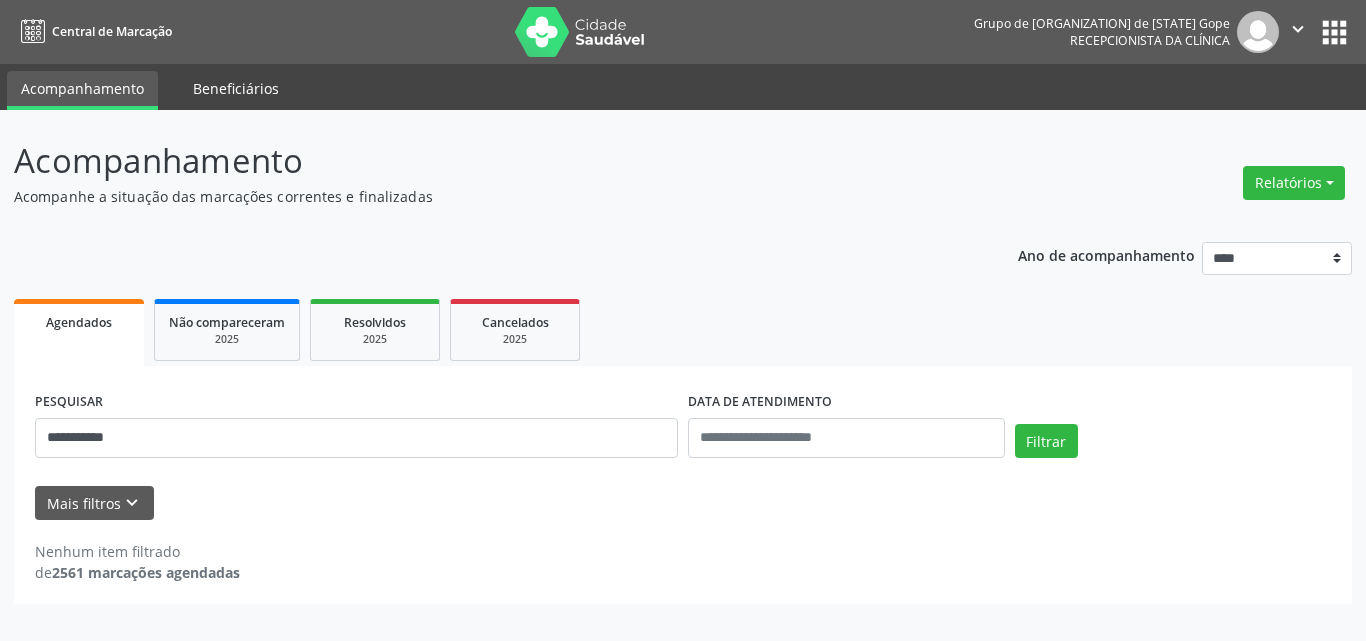 click on "Beneficiários" at bounding box center (236, 88) 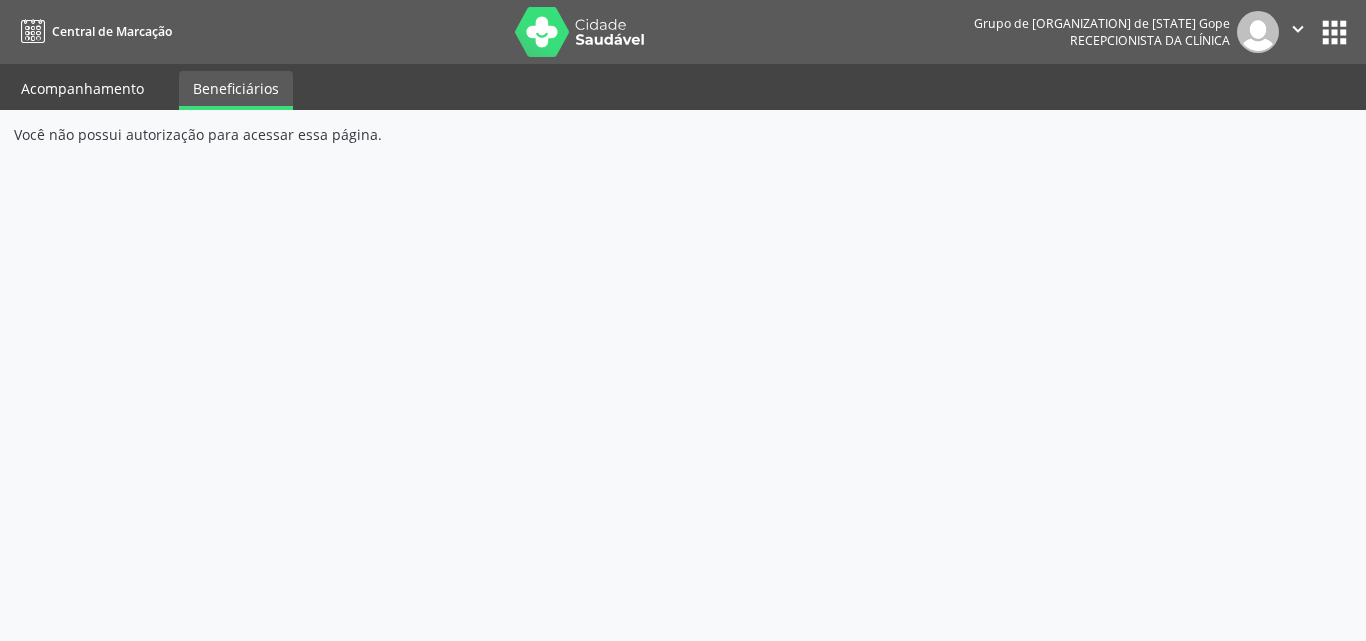 click on "Acompanhamento" at bounding box center [82, 88] 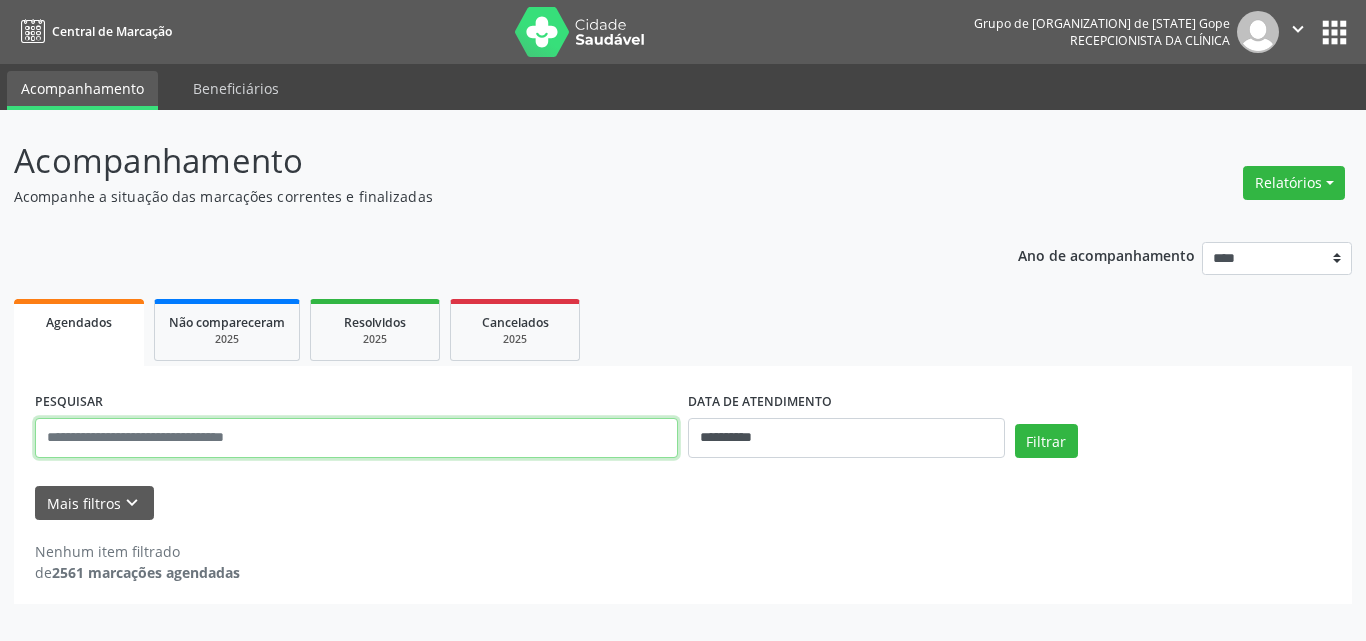 click at bounding box center (356, 438) 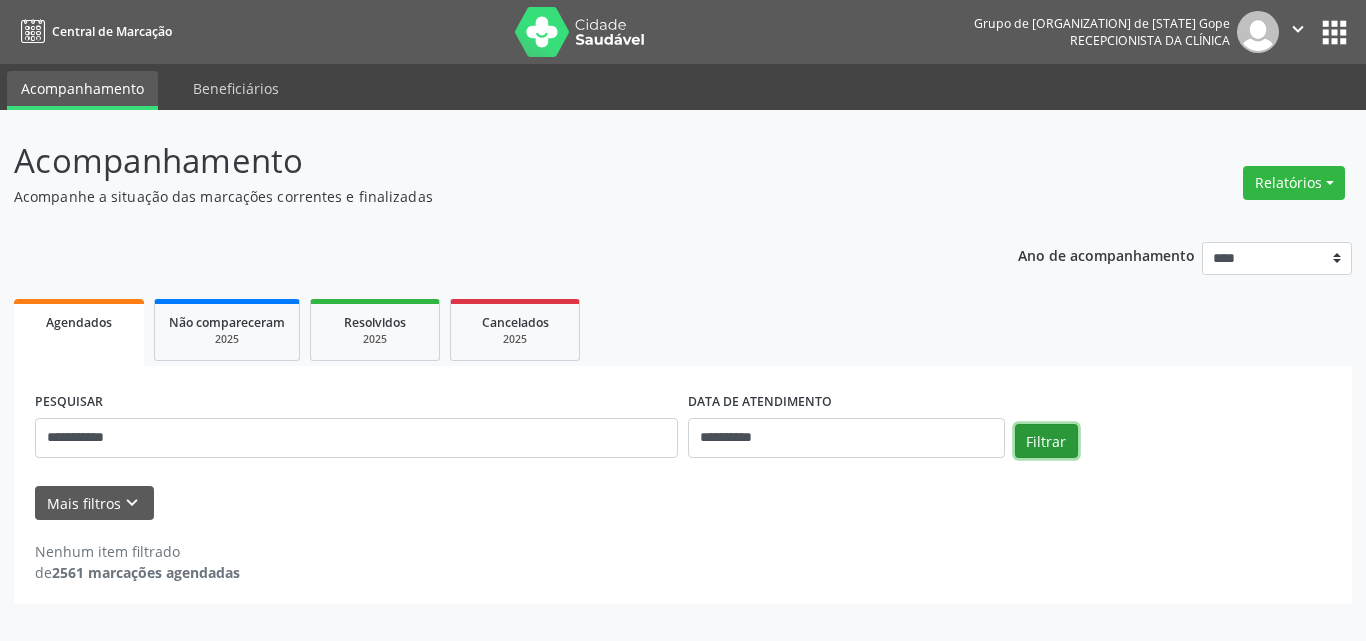 click on "Filtrar" at bounding box center [1046, 441] 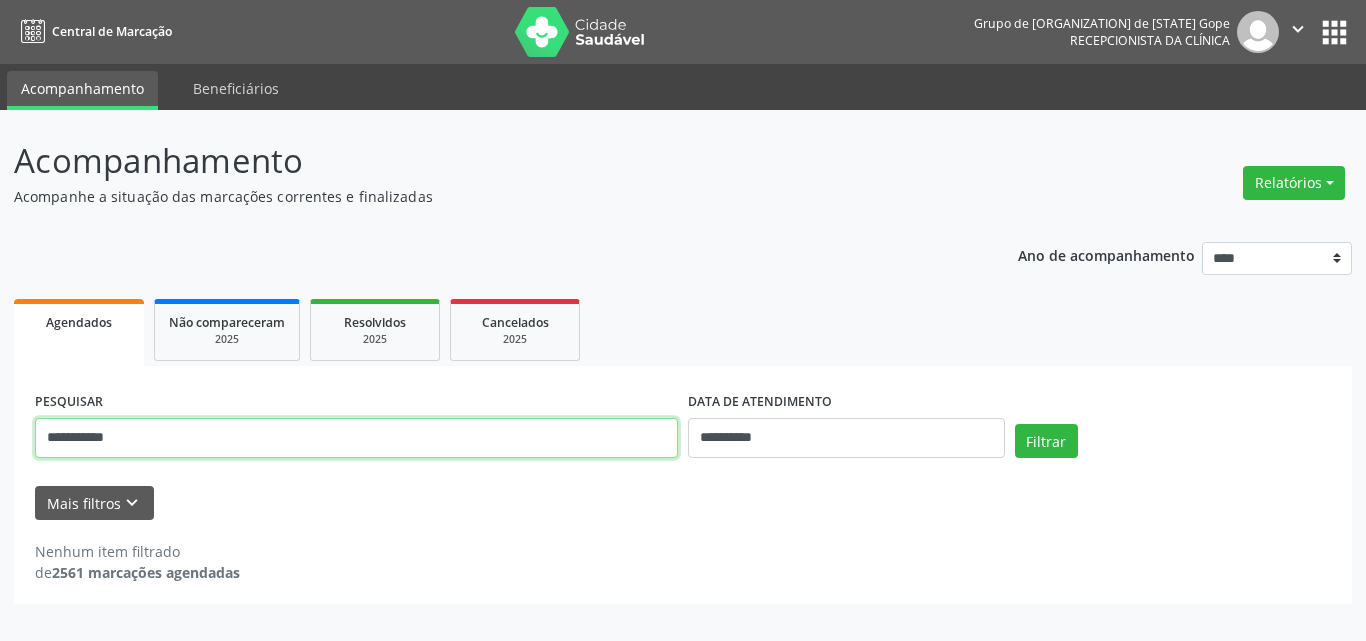 click on "**********" at bounding box center [356, 438] 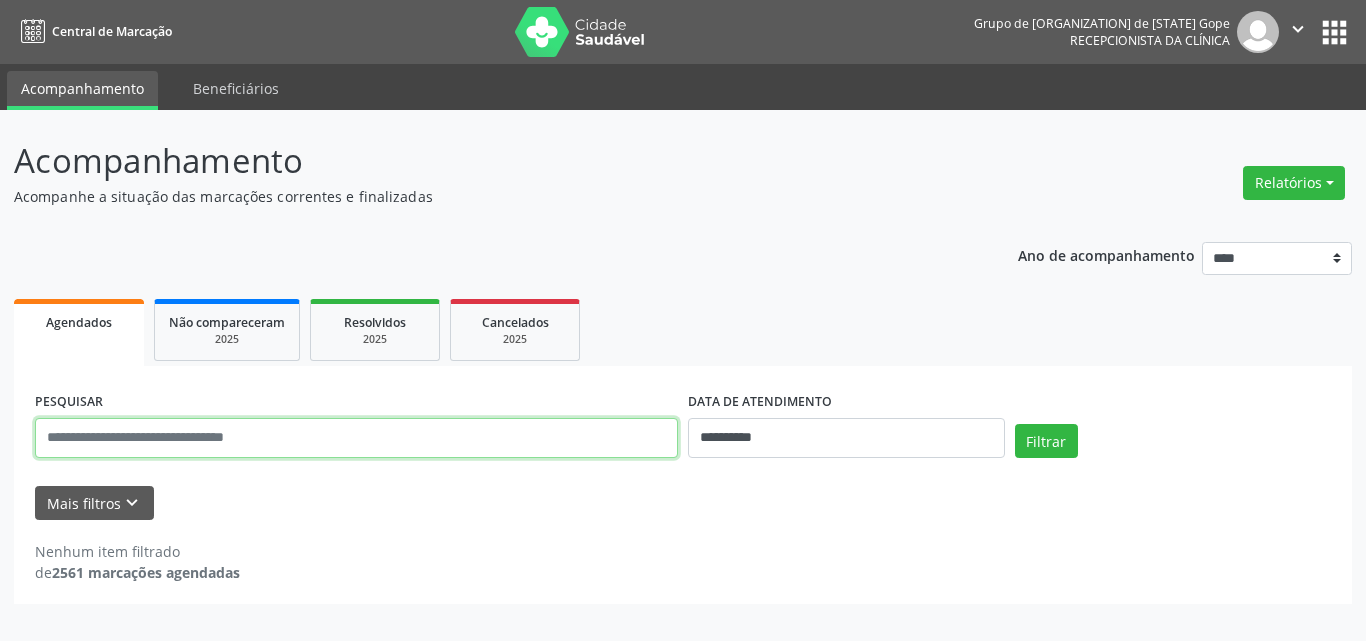 click at bounding box center [356, 438] 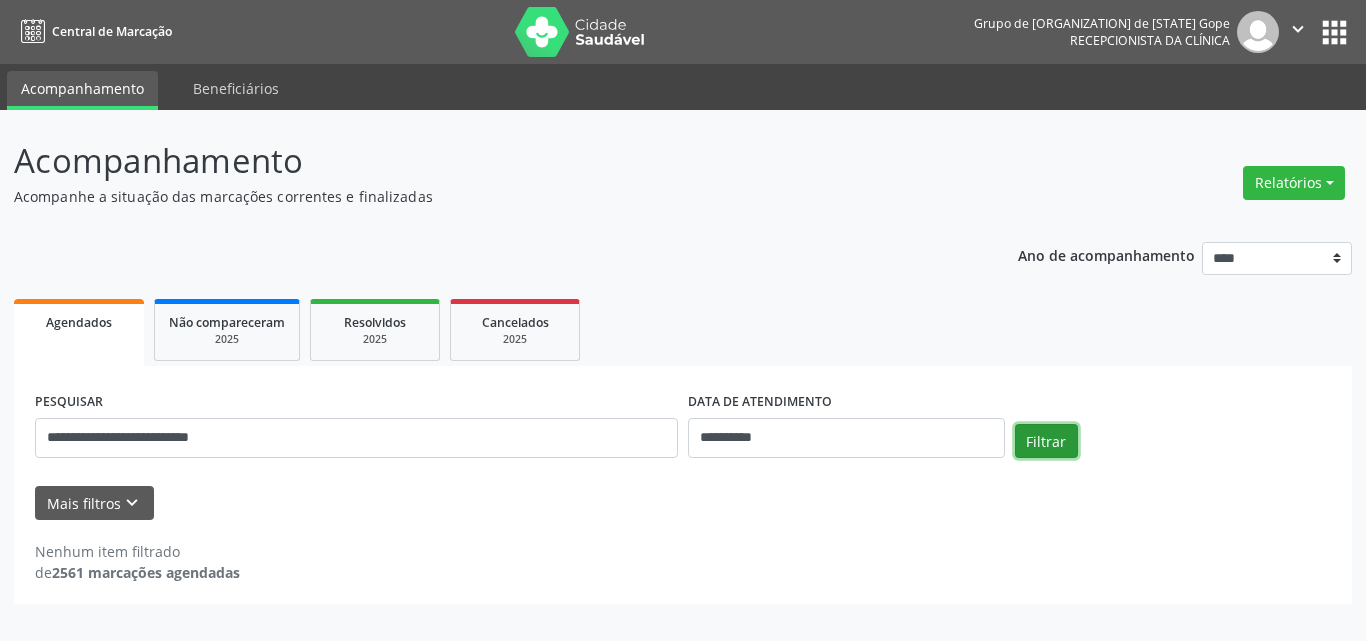 click on "Filtrar" at bounding box center (1046, 441) 